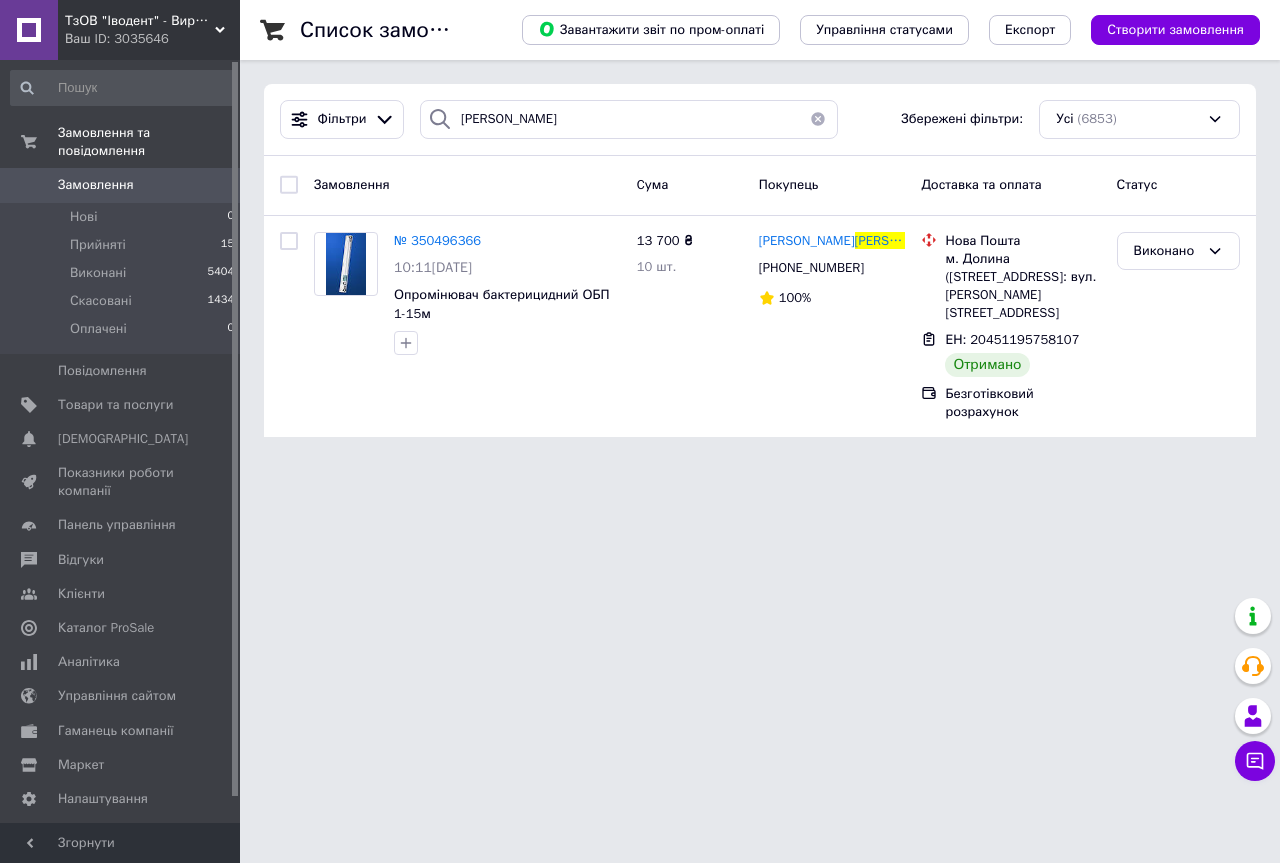 scroll, scrollTop: 0, scrollLeft: 0, axis: both 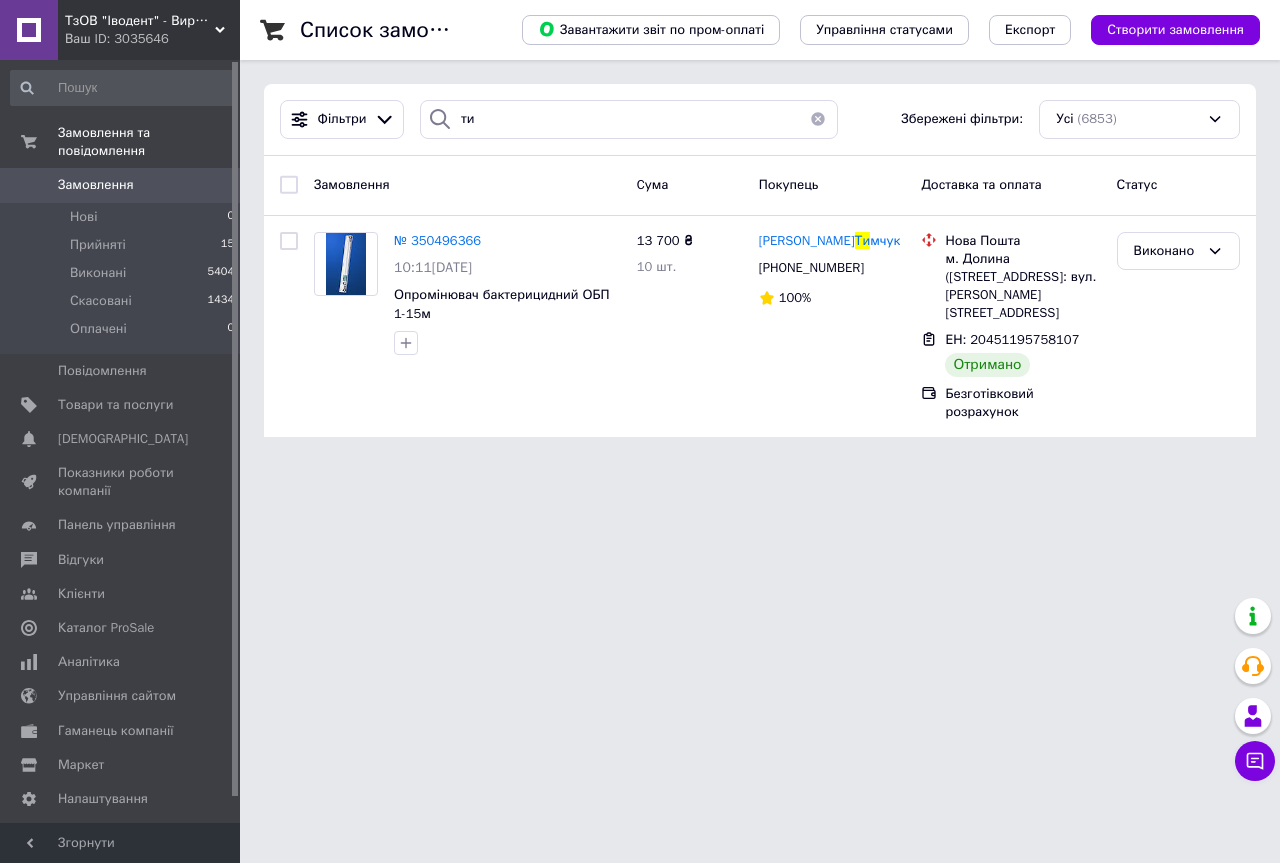 type on "т" 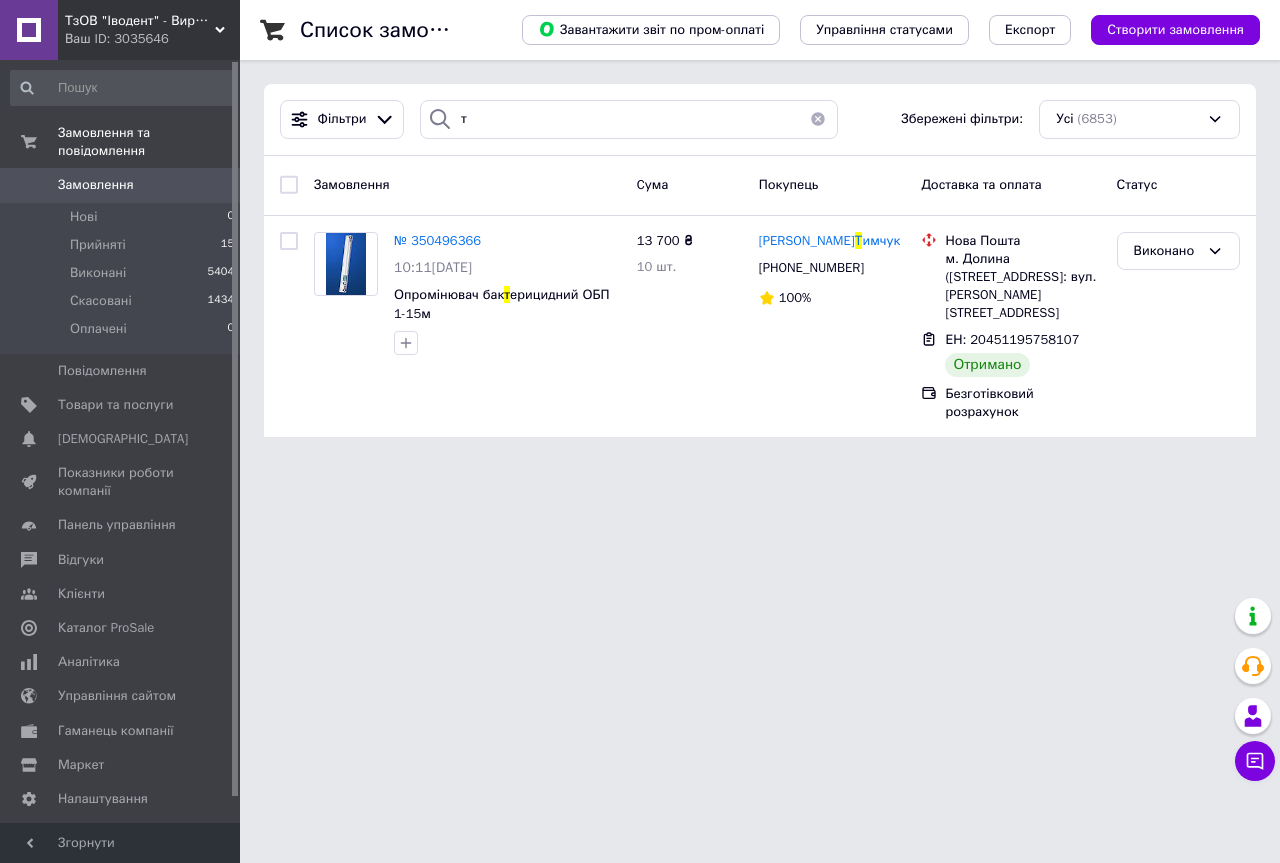 type 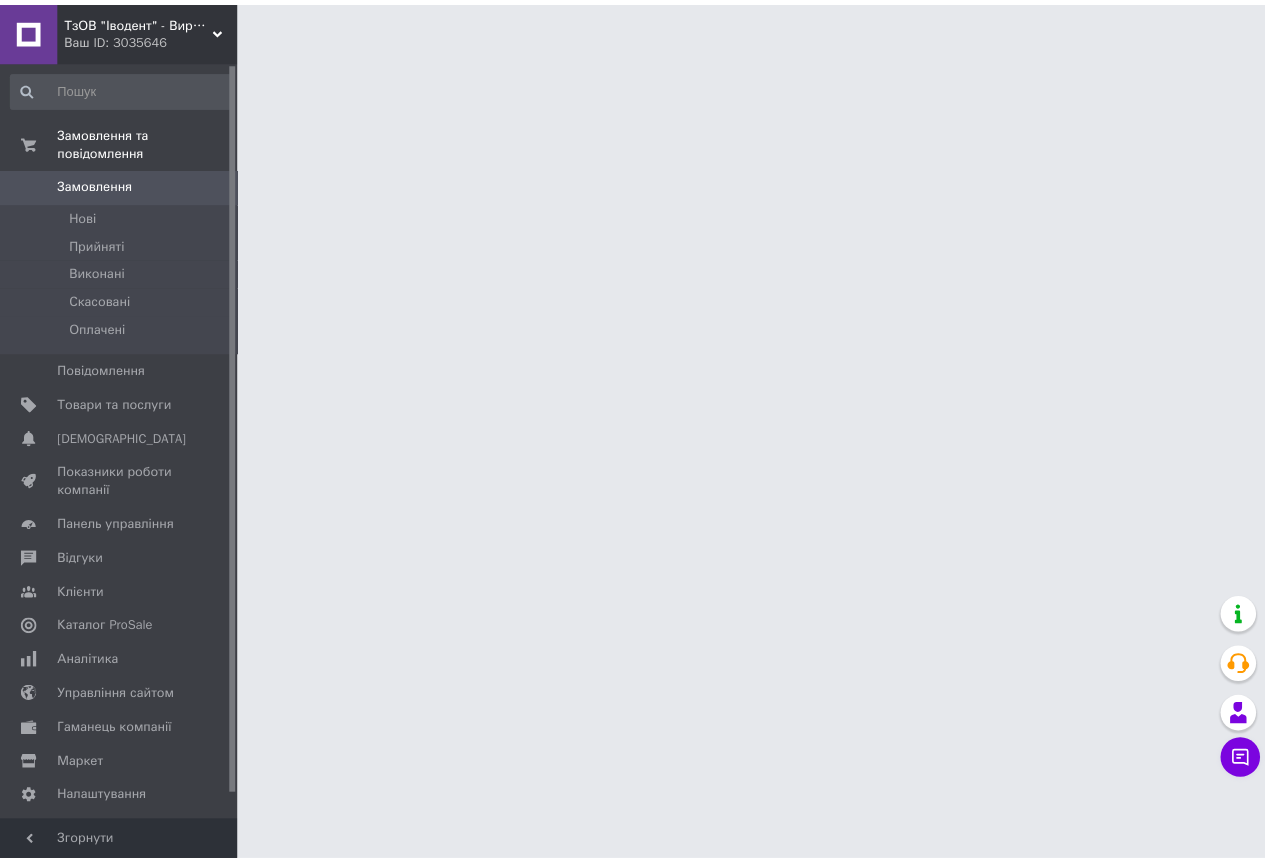 scroll, scrollTop: 0, scrollLeft: 0, axis: both 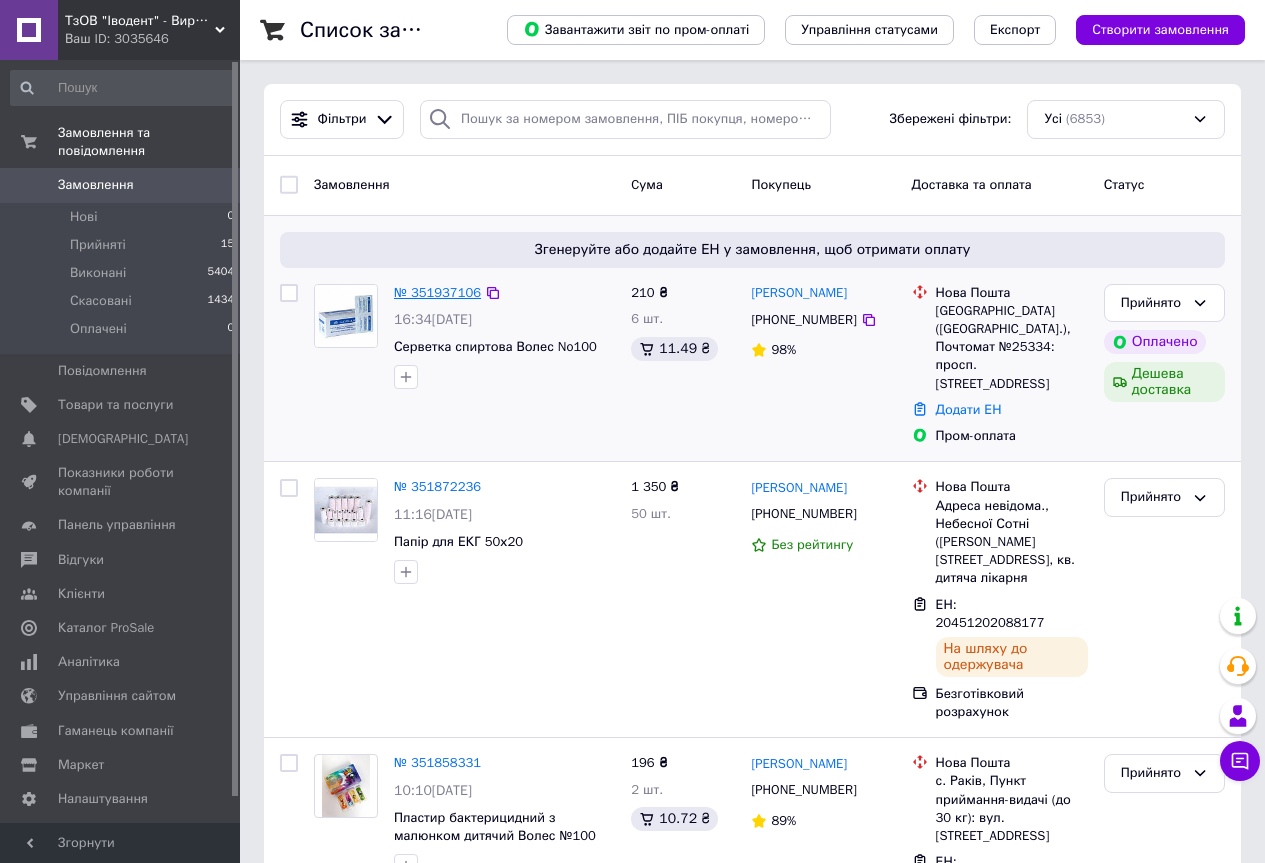 click on "№ 351937106" at bounding box center (437, 292) 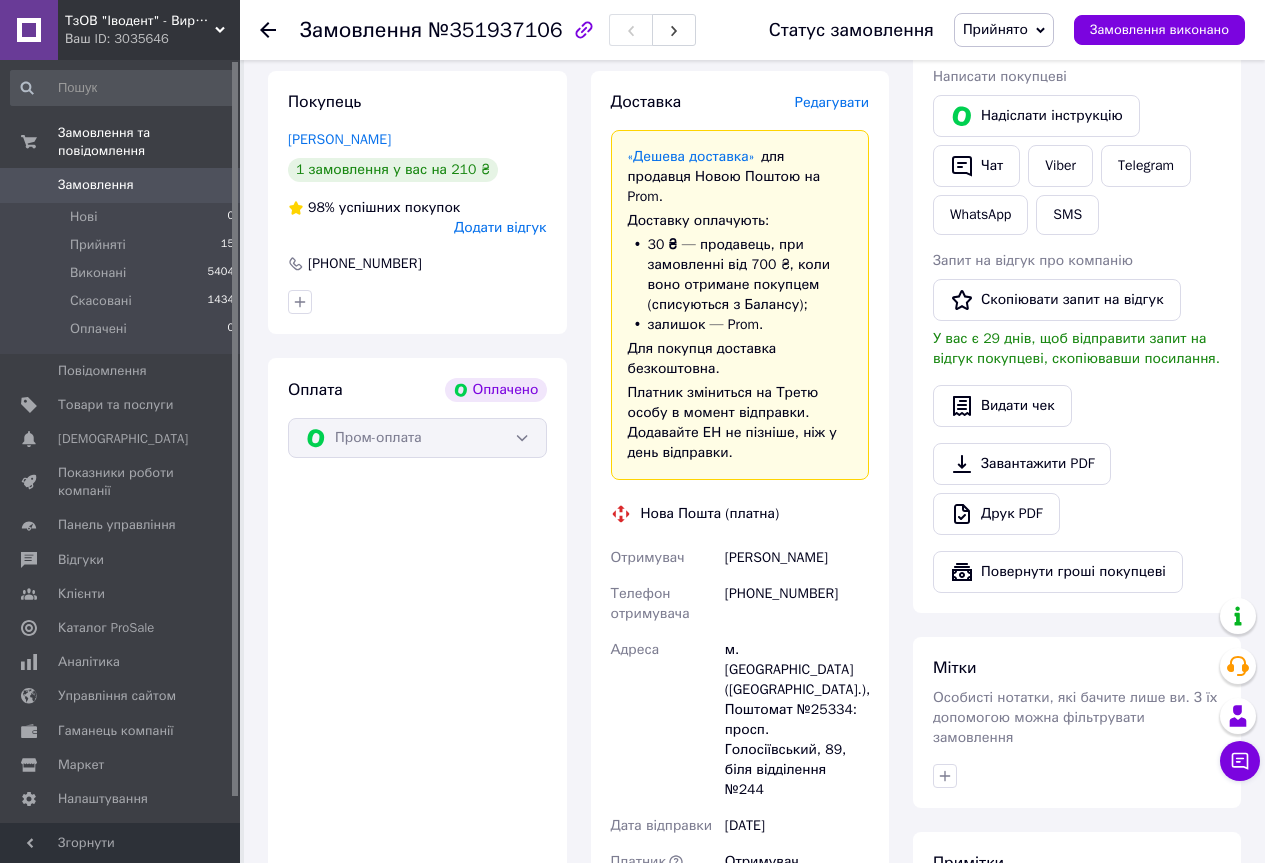 scroll, scrollTop: 458, scrollLeft: 0, axis: vertical 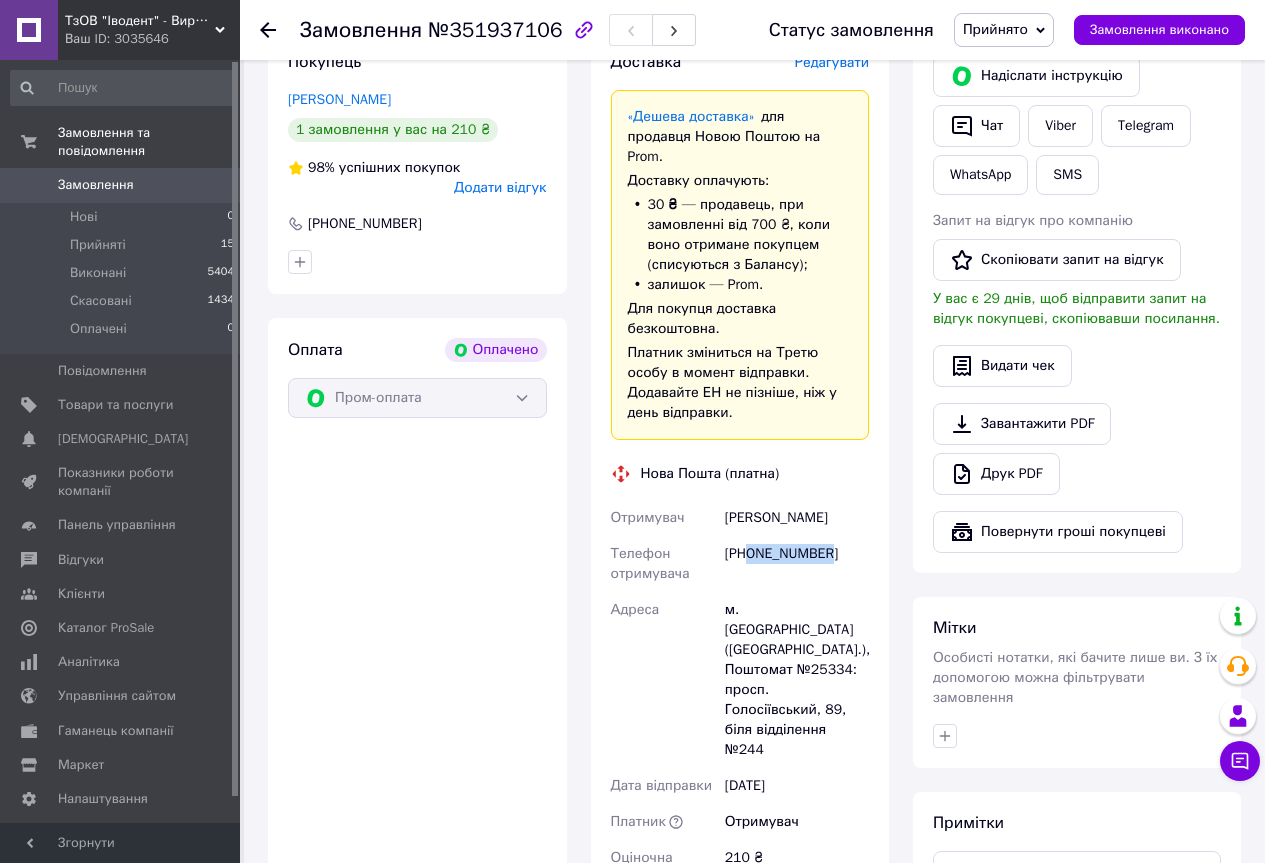 drag, startPoint x: 749, startPoint y: 535, endPoint x: 866, endPoint y: 537, distance: 117.01709 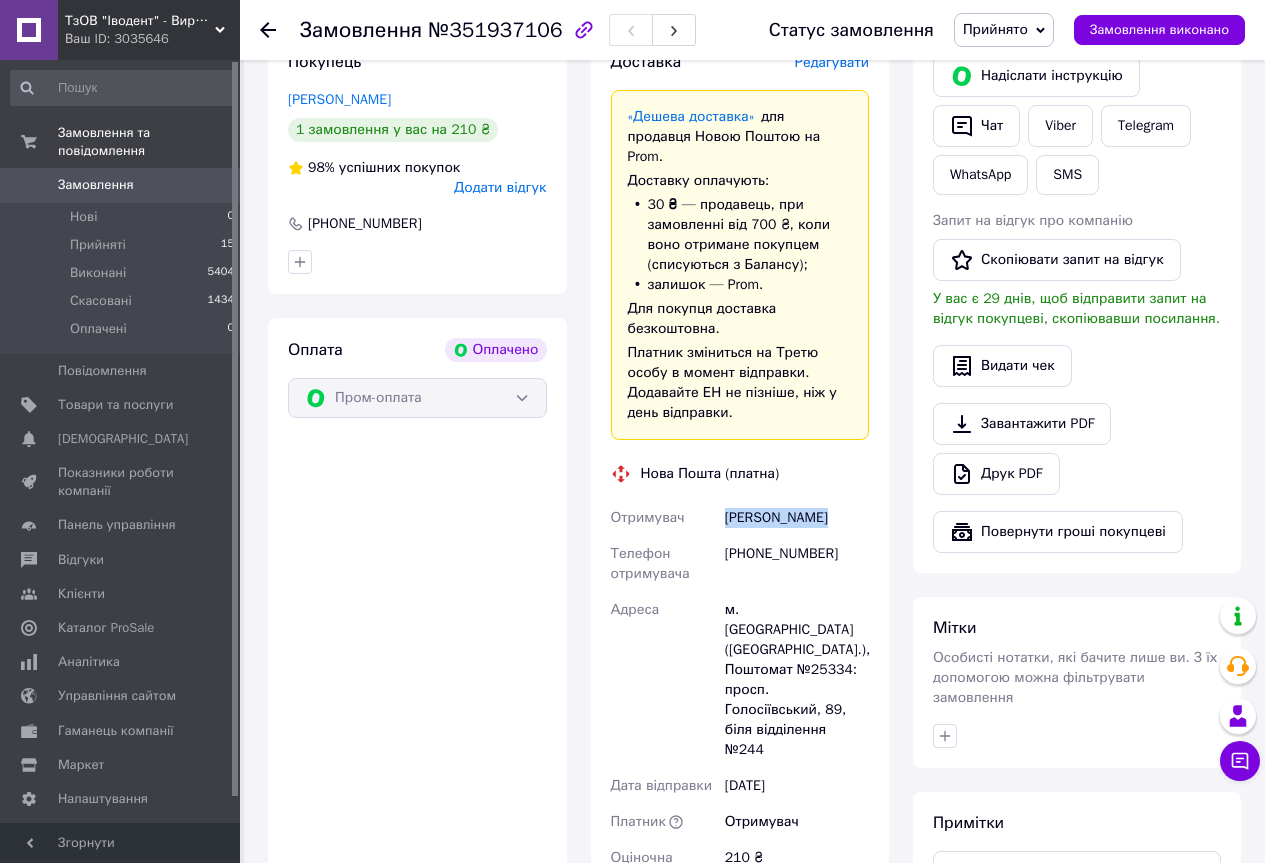 drag, startPoint x: 714, startPoint y: 490, endPoint x: 849, endPoint y: 498, distance: 135.23683 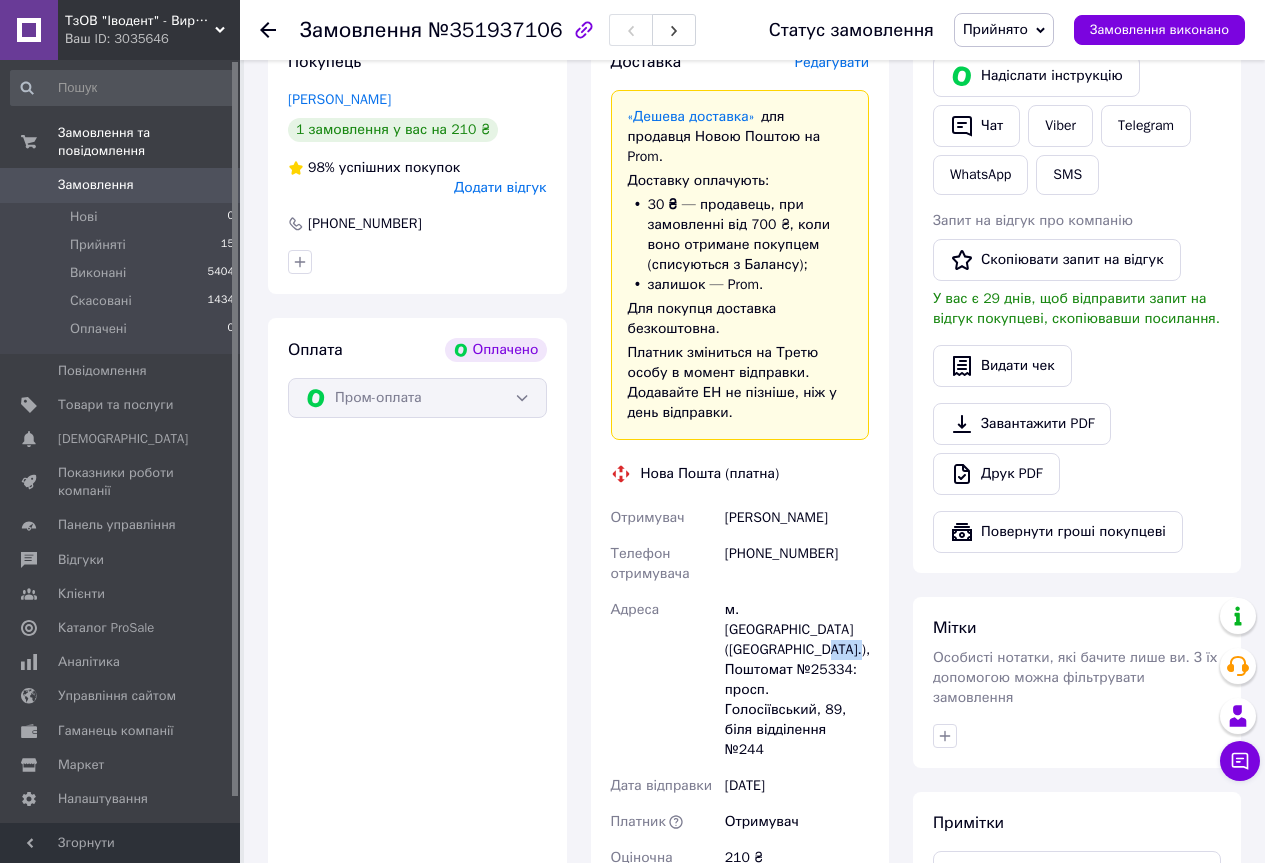 drag, startPoint x: 739, startPoint y: 630, endPoint x: 775, endPoint y: 633, distance: 36.124783 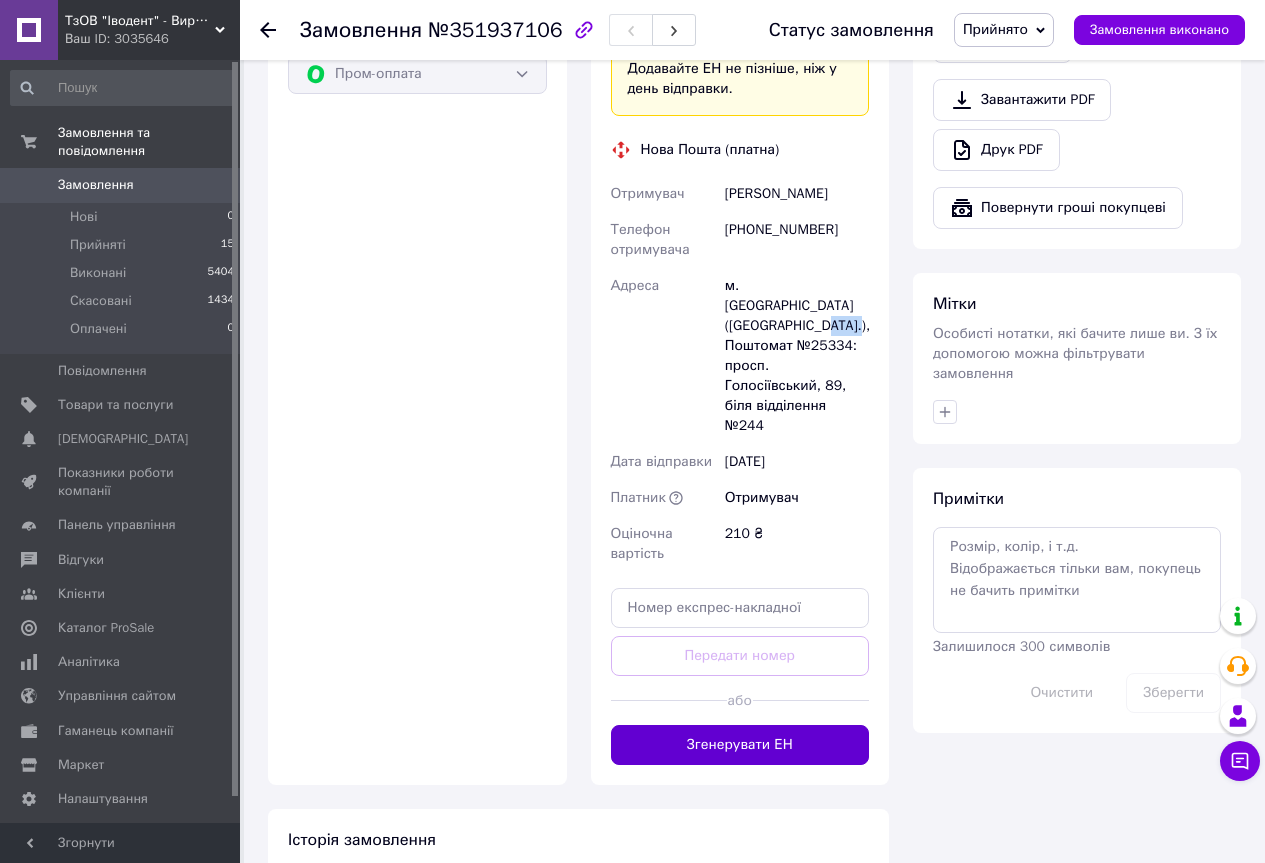 scroll, scrollTop: 824, scrollLeft: 0, axis: vertical 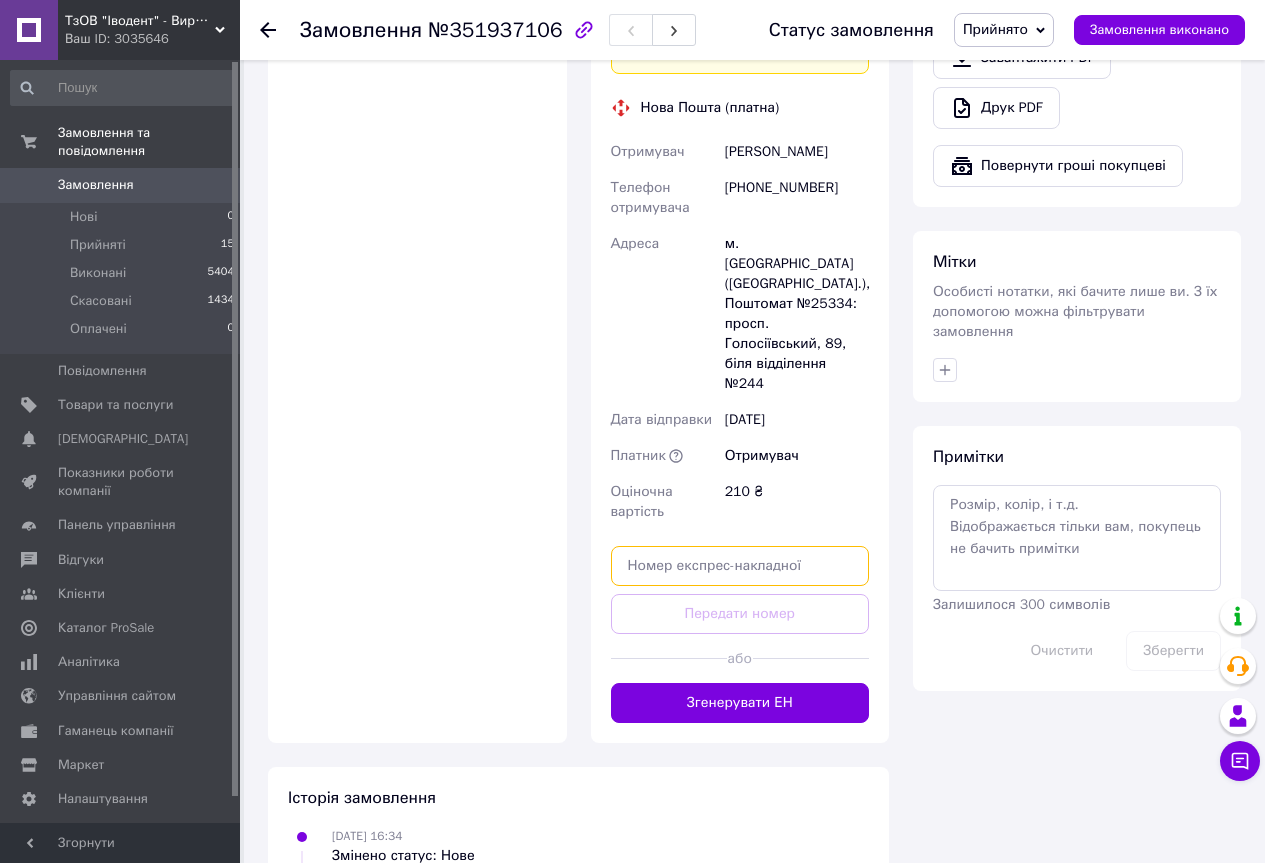 click at bounding box center [740, 566] 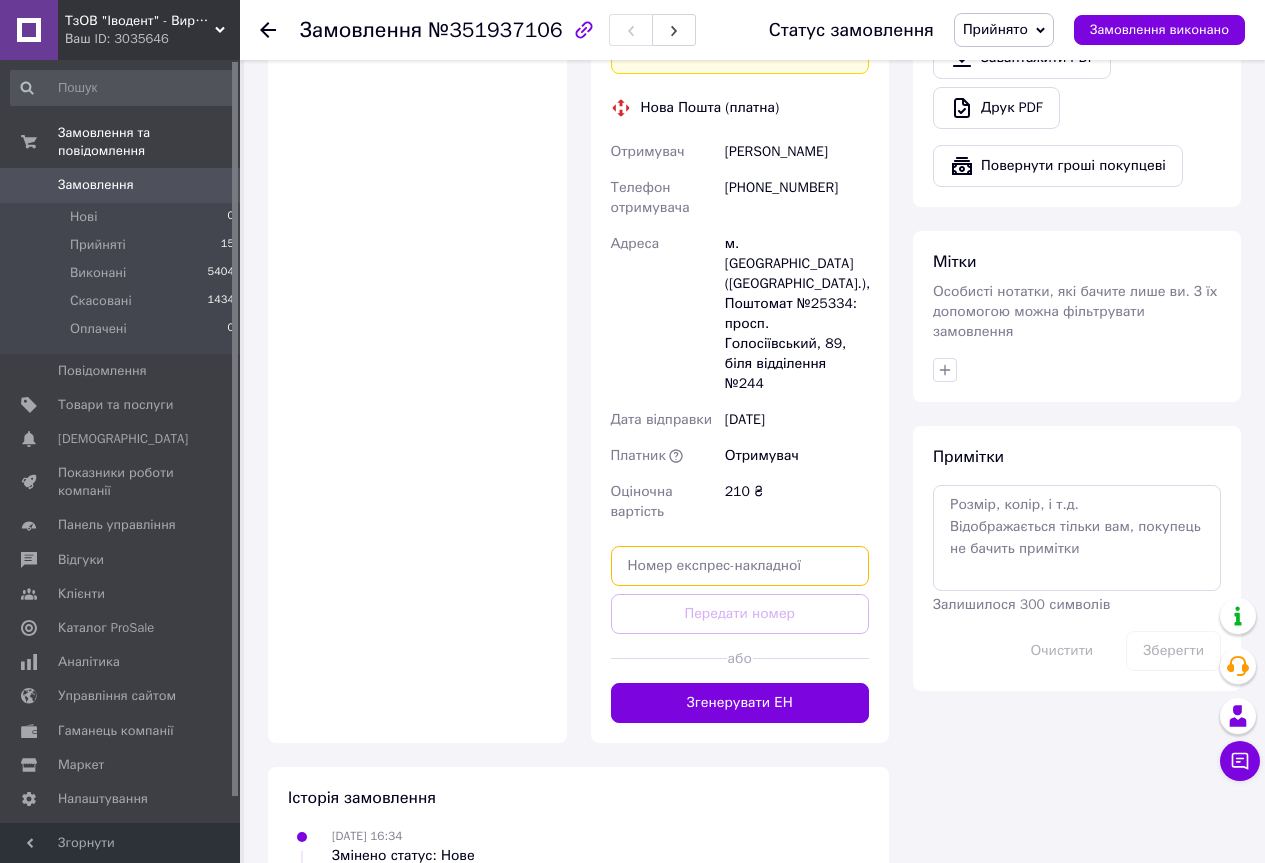 paste on "20451202836490" 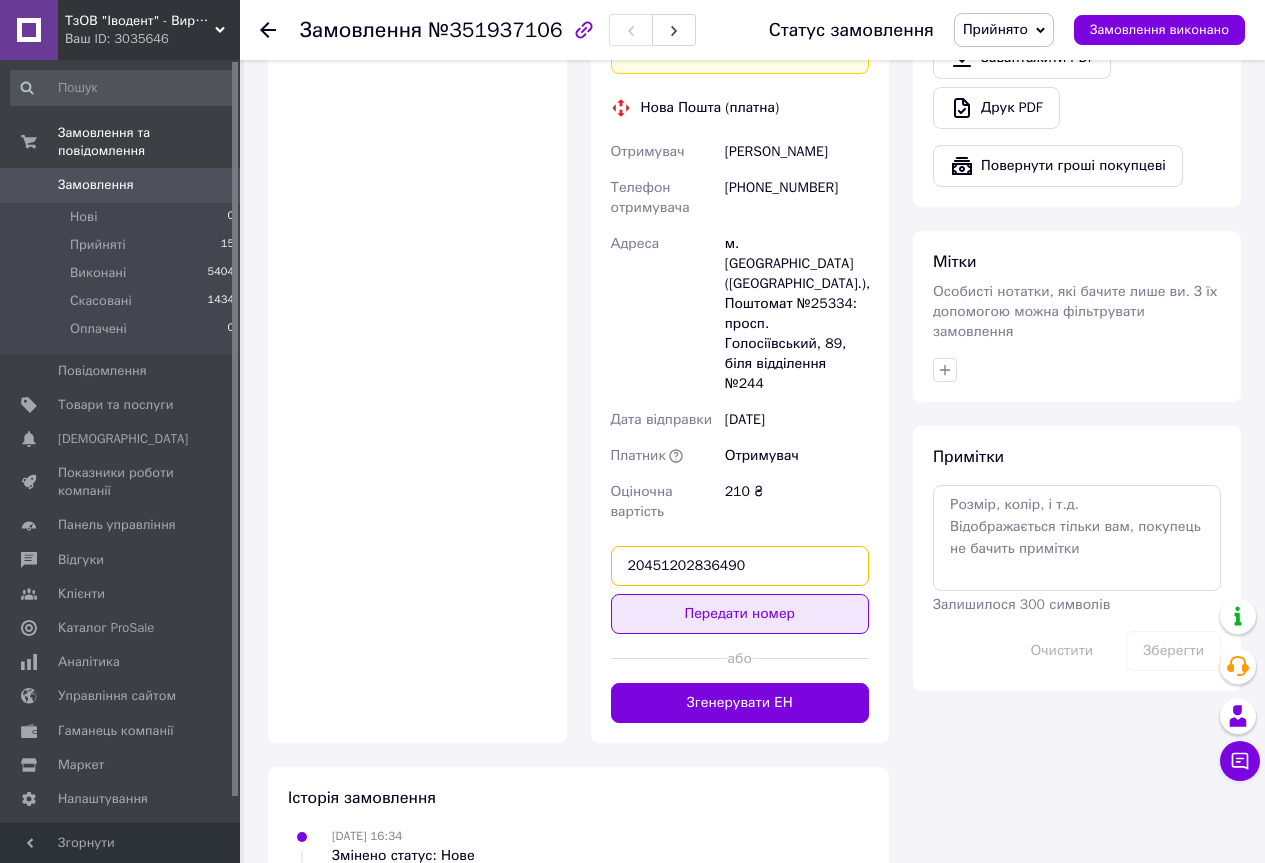 type on "20451202836490" 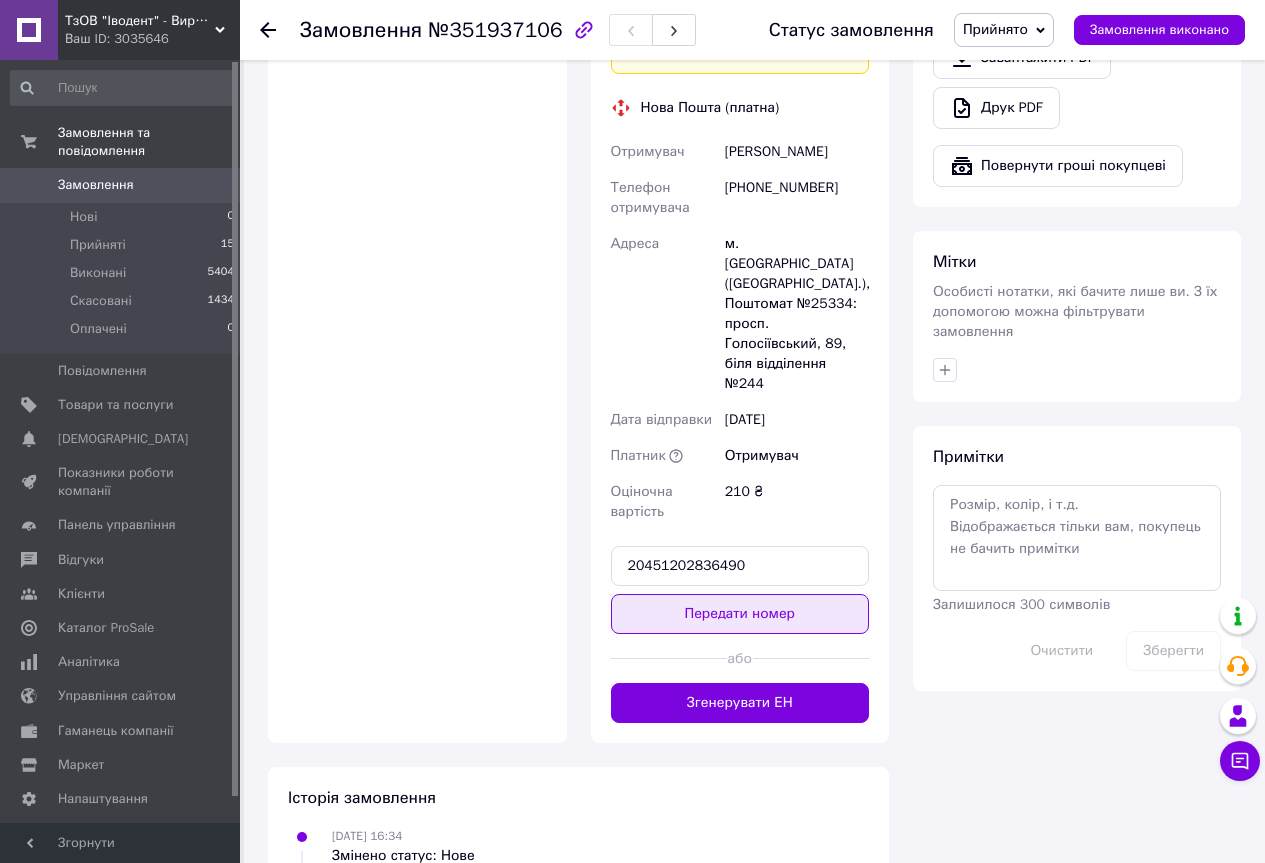 click on "Передати номер" at bounding box center (740, 614) 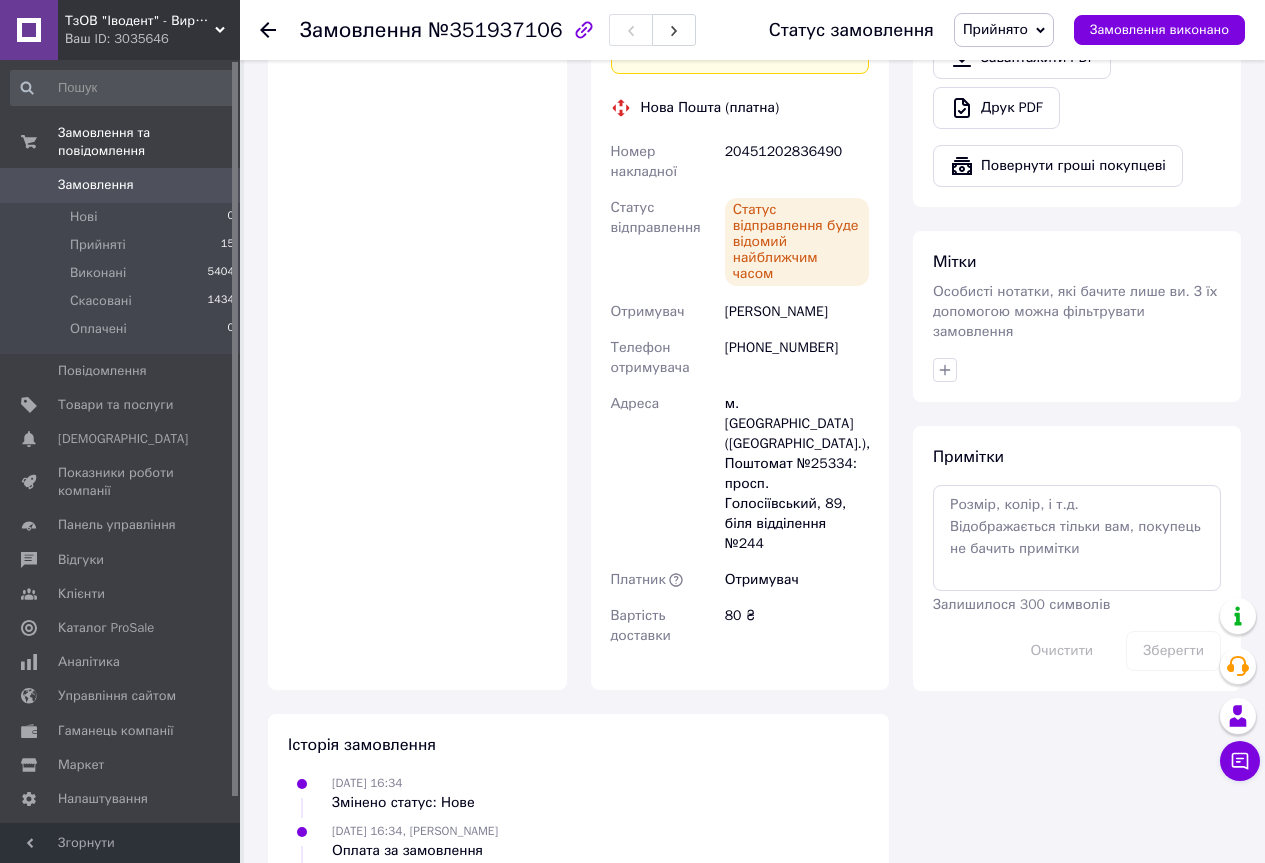click 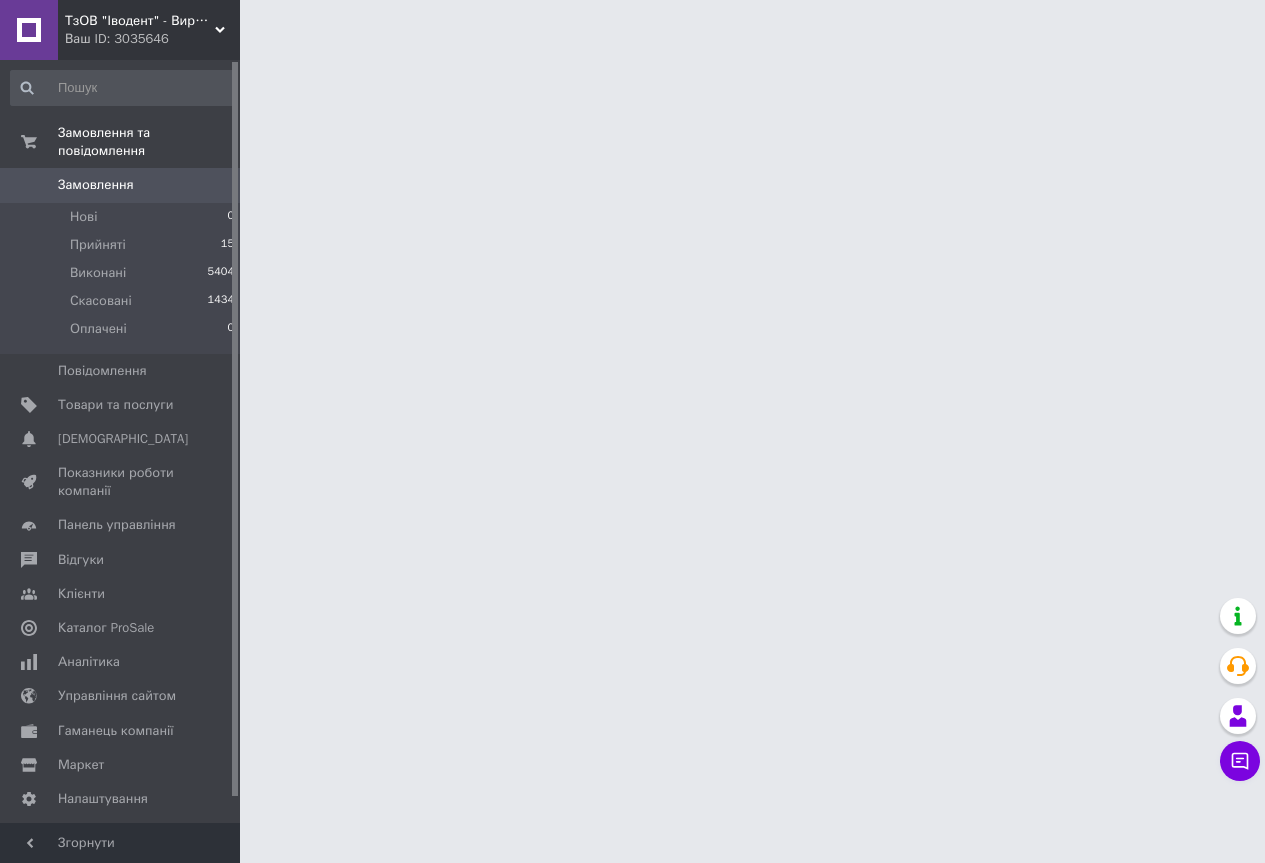 scroll, scrollTop: 0, scrollLeft: 0, axis: both 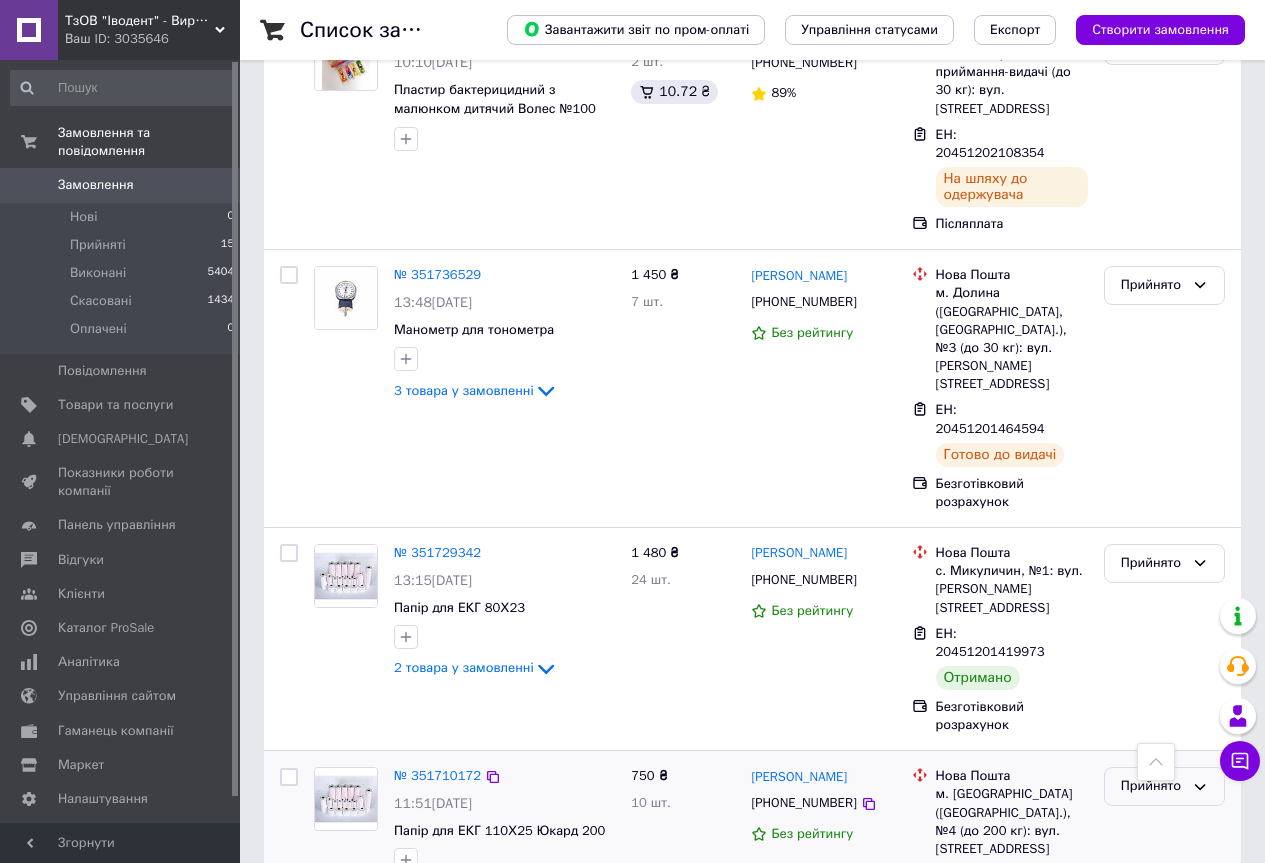 click 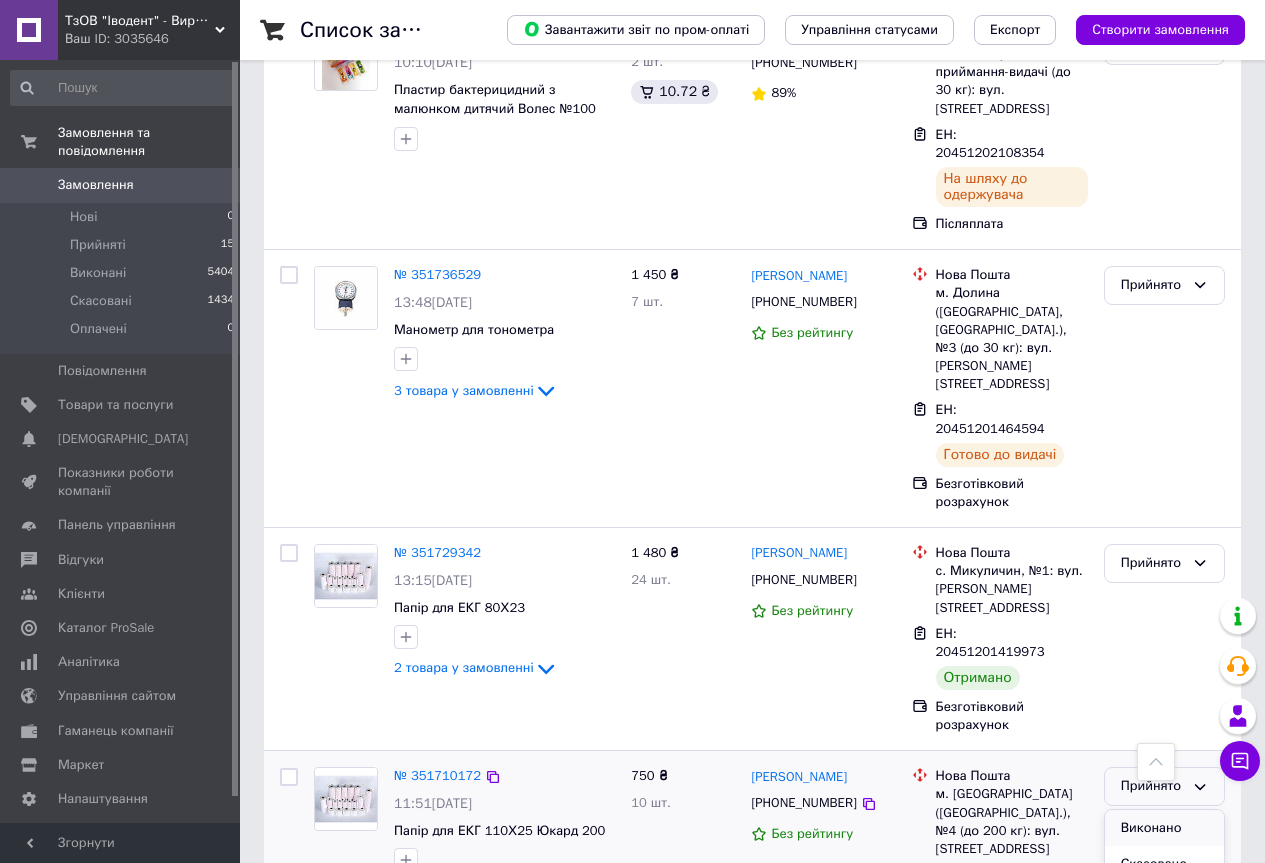click on "Виконано" at bounding box center (1164, 828) 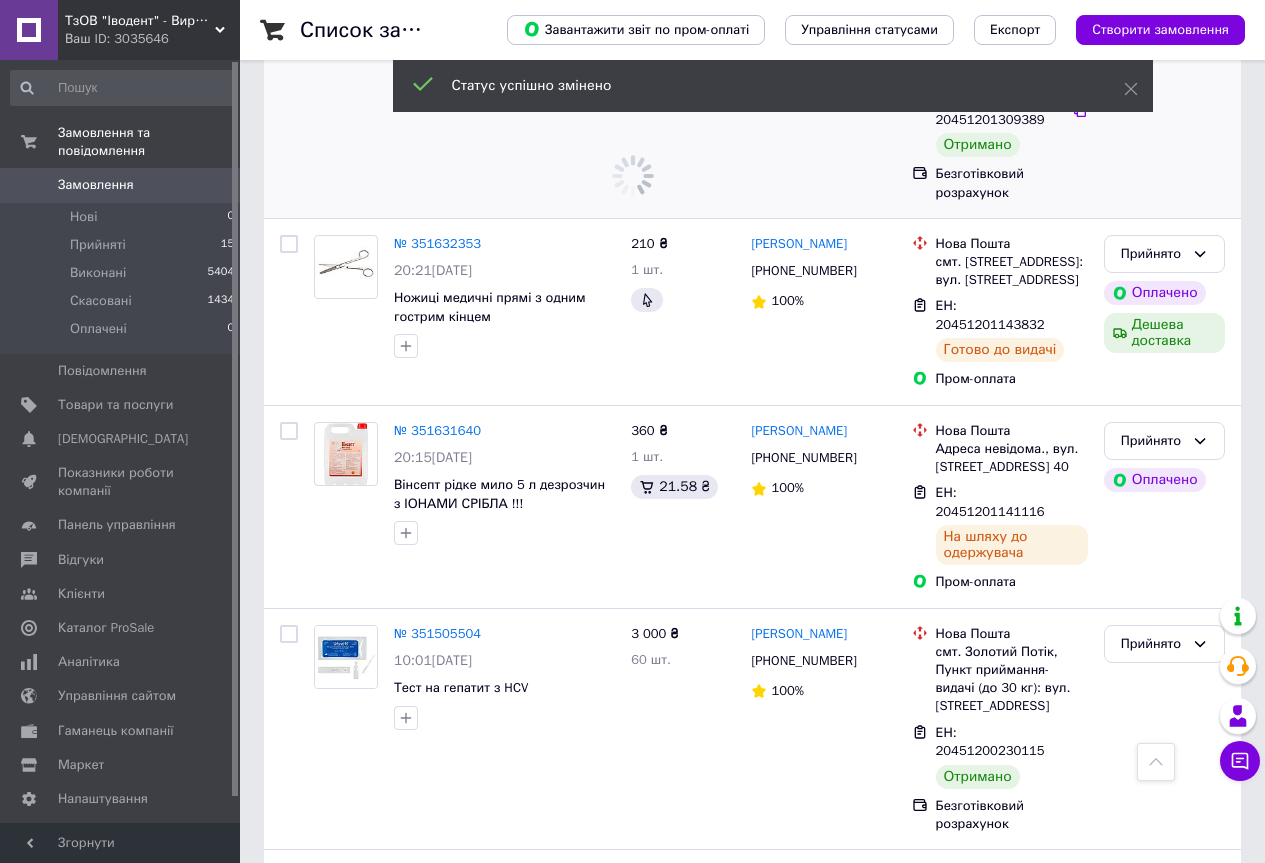 scroll, scrollTop: 1646, scrollLeft: 0, axis: vertical 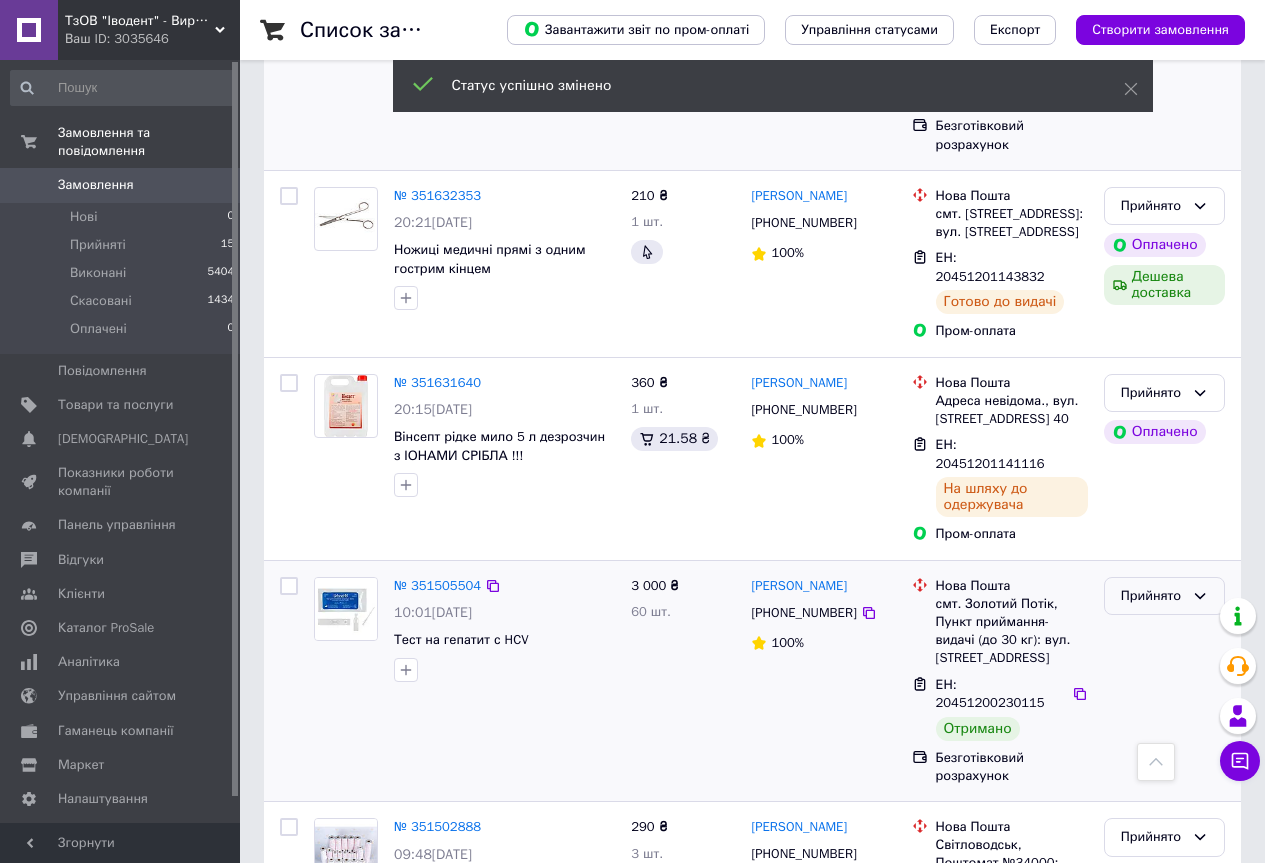 click 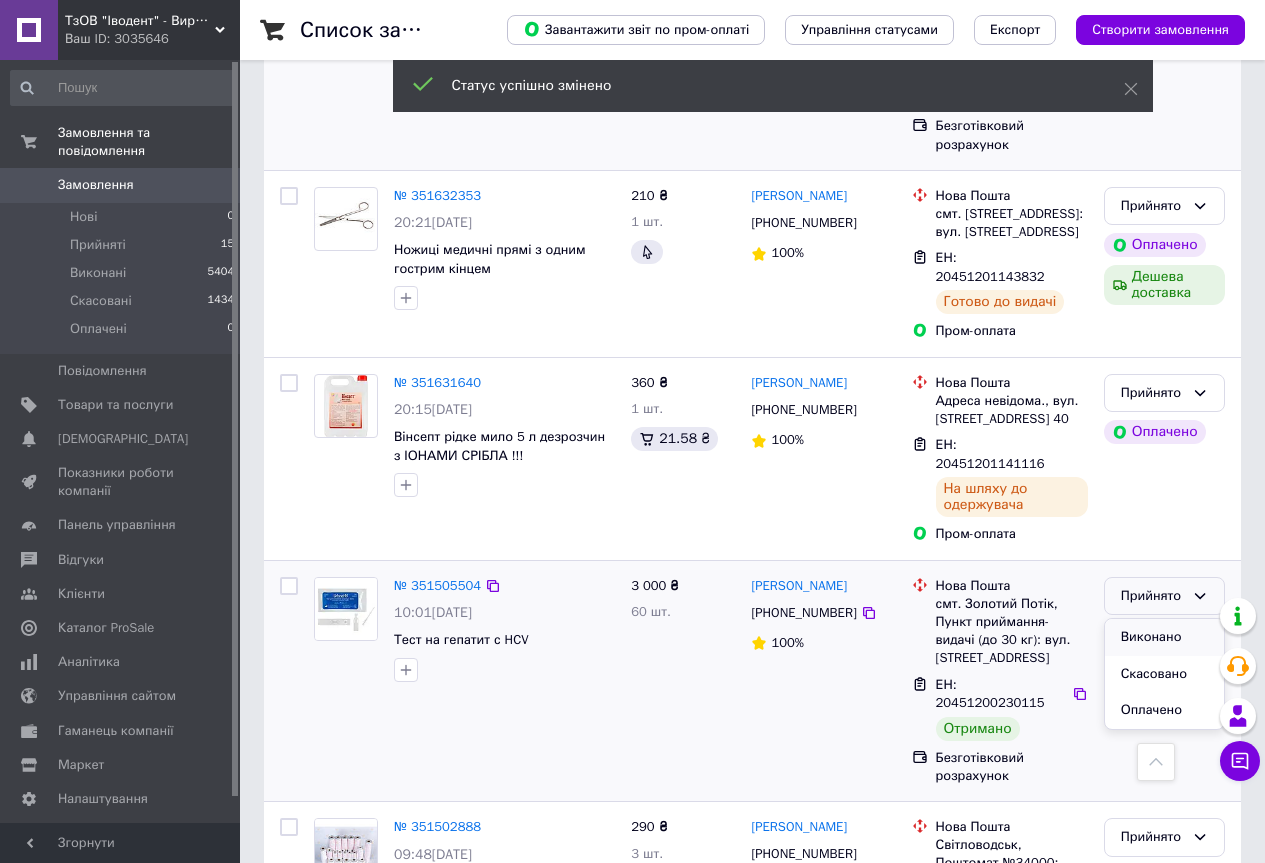 click on "Виконано" at bounding box center (1164, 637) 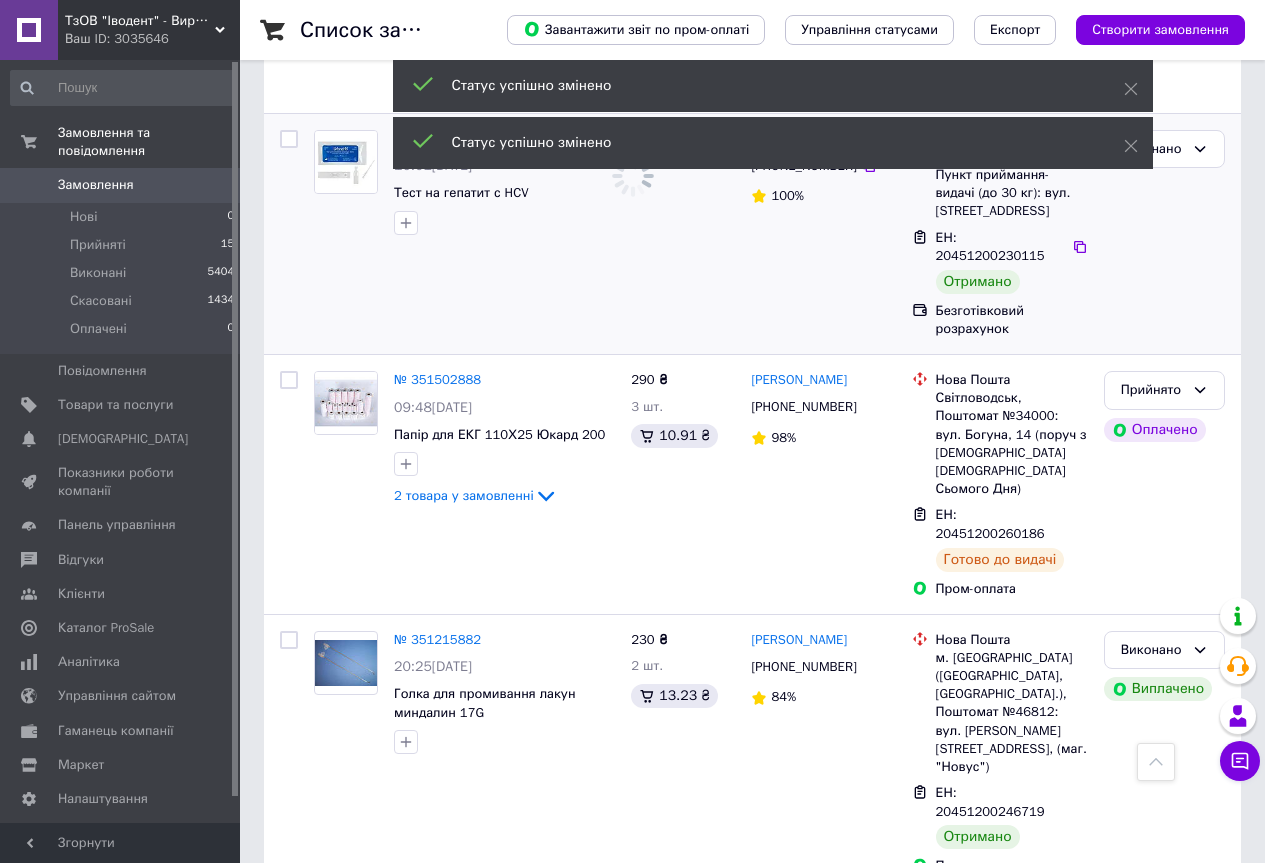 scroll, scrollTop: 2061, scrollLeft: 0, axis: vertical 